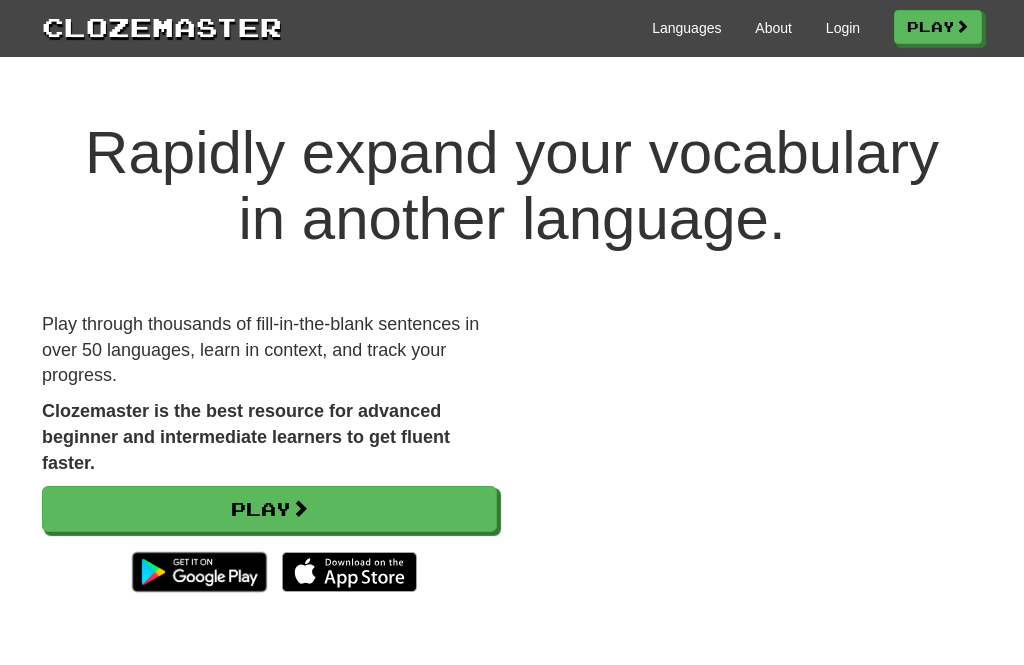 scroll, scrollTop: 0, scrollLeft: 0, axis: both 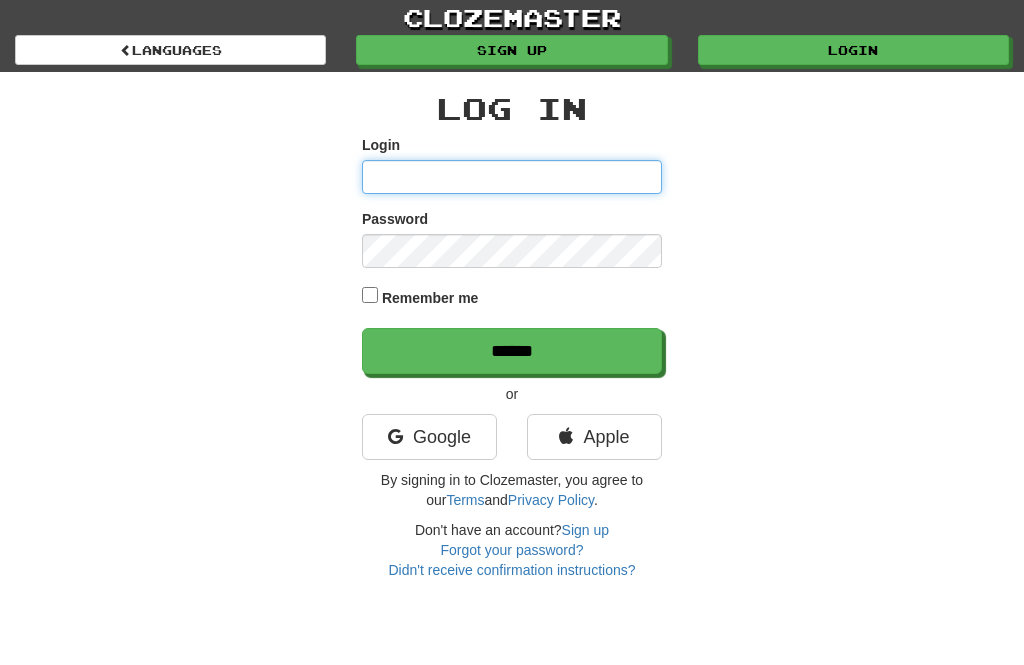 type on "**********" 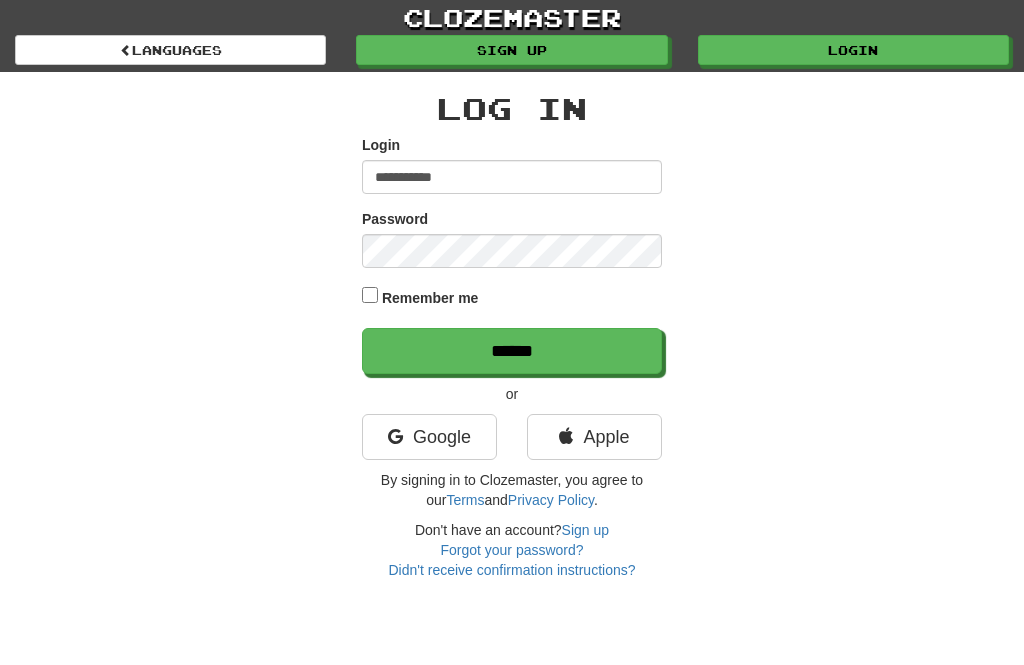 click on "******" at bounding box center (512, 351) 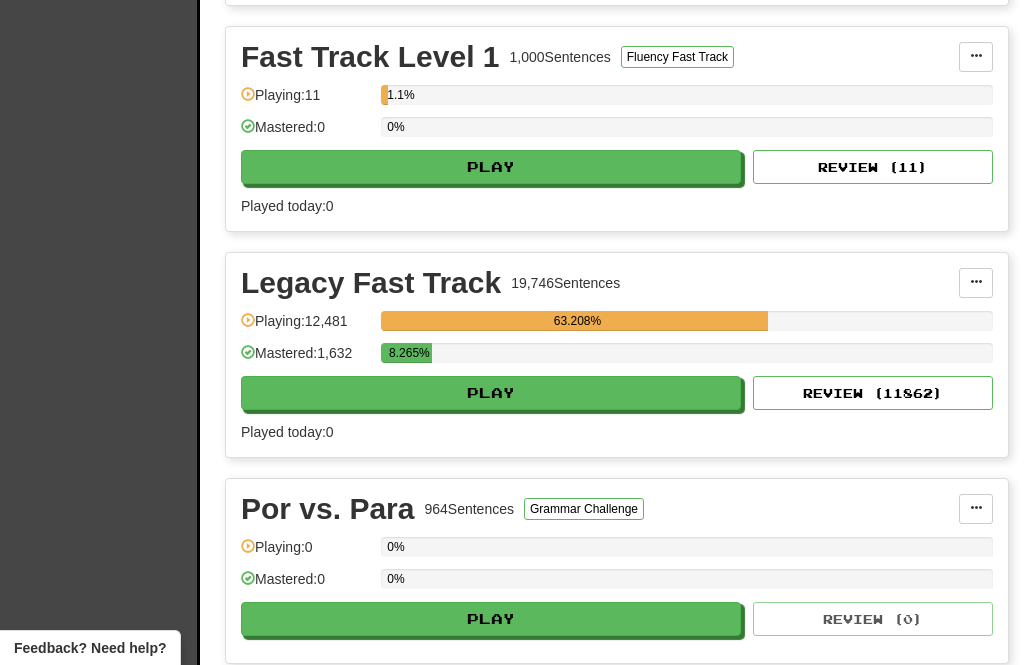 scroll, scrollTop: 688, scrollLeft: 0, axis: vertical 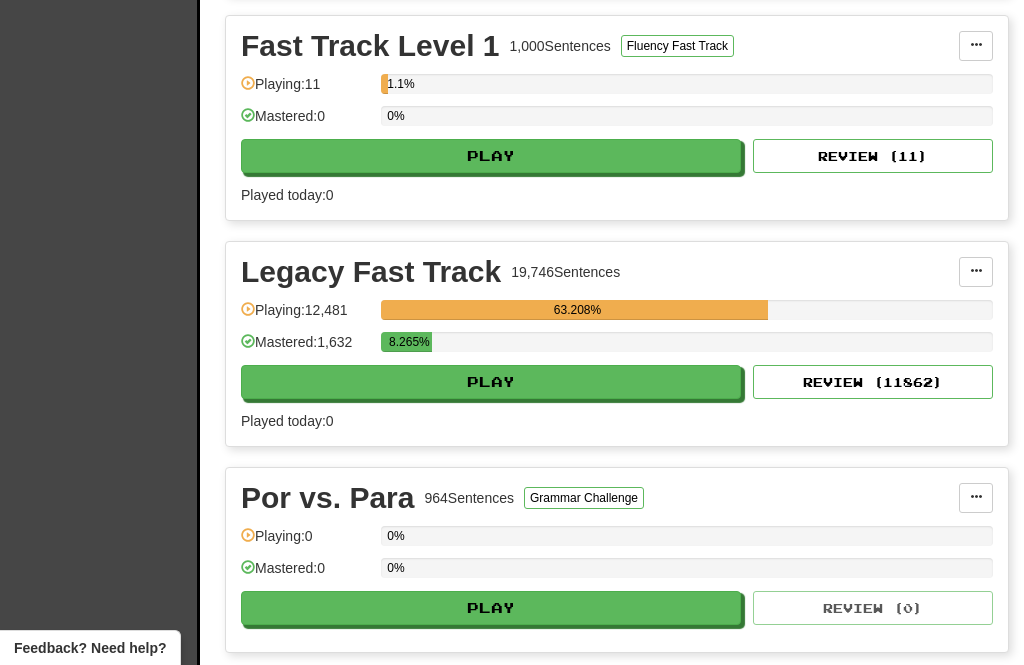 click on "Play" at bounding box center (491, 382) 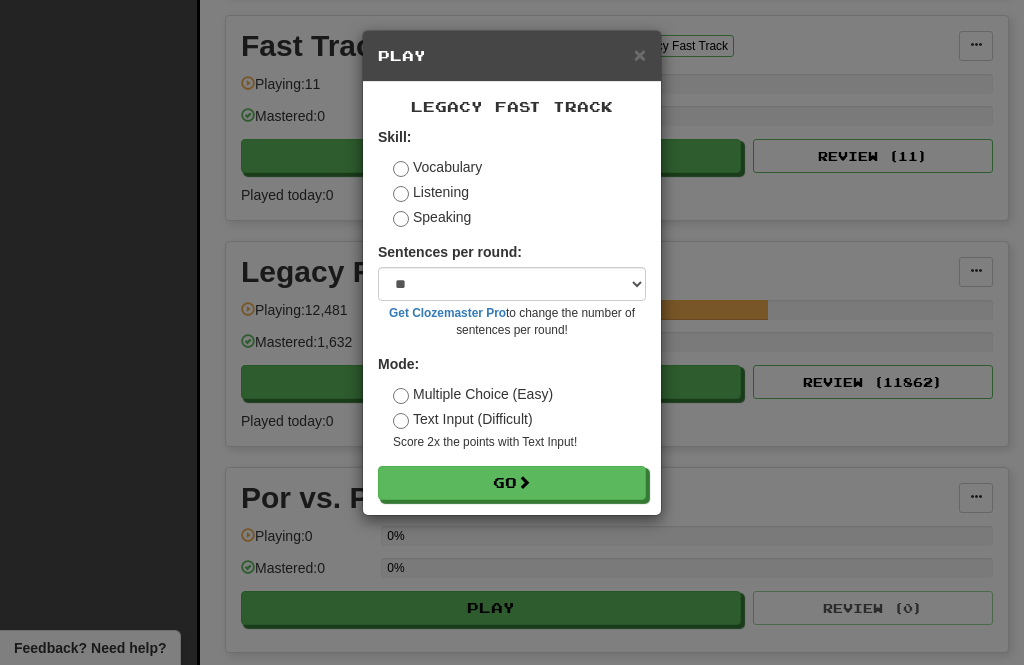 click on "Go" at bounding box center (512, 483) 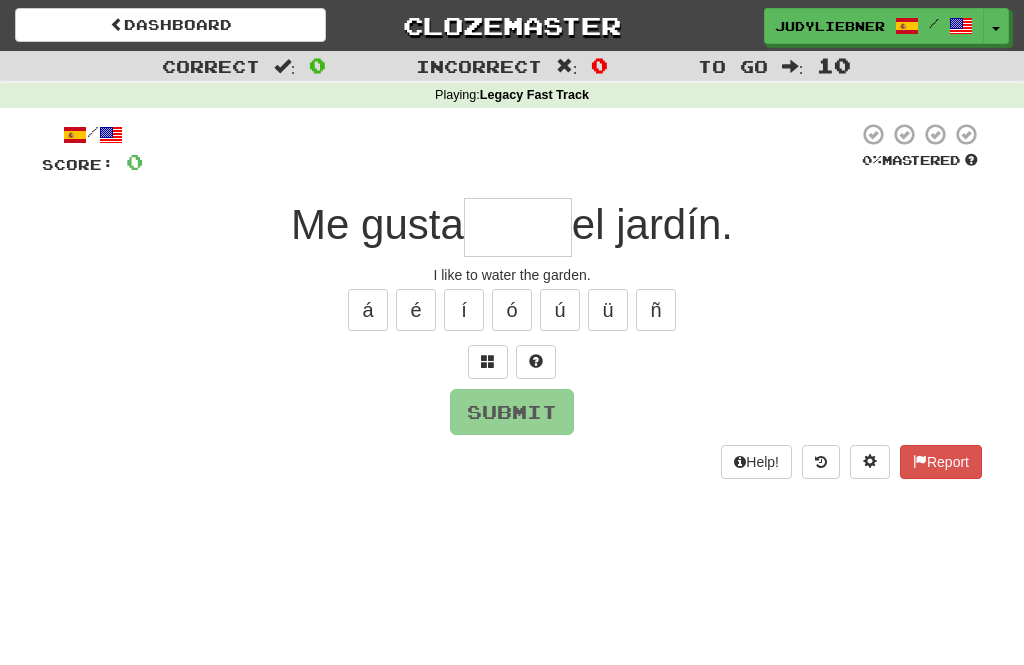 scroll, scrollTop: 0, scrollLeft: 0, axis: both 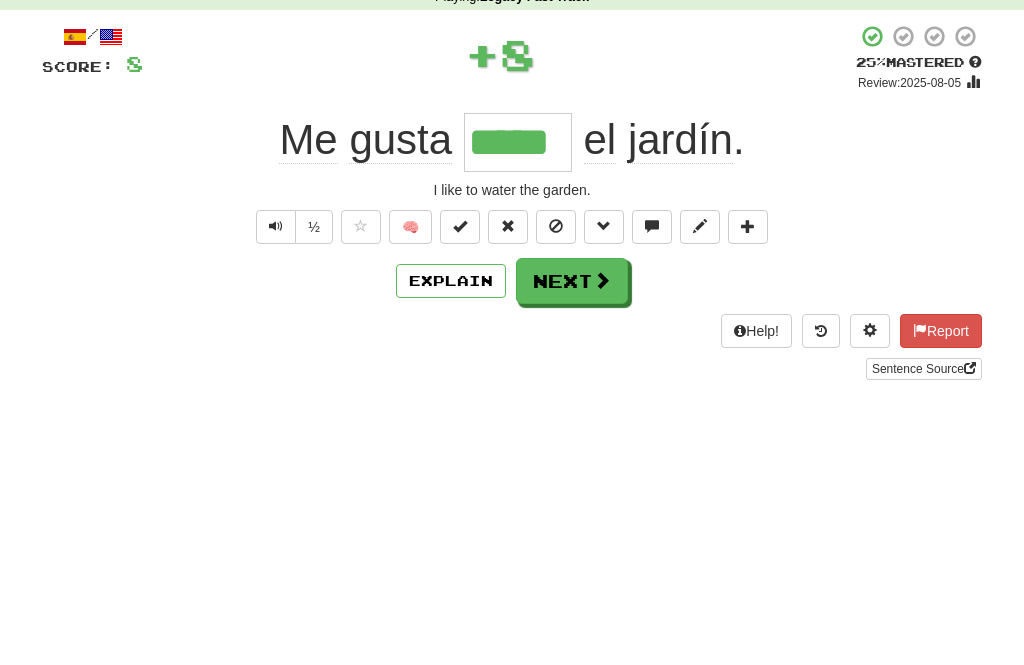type on "*****" 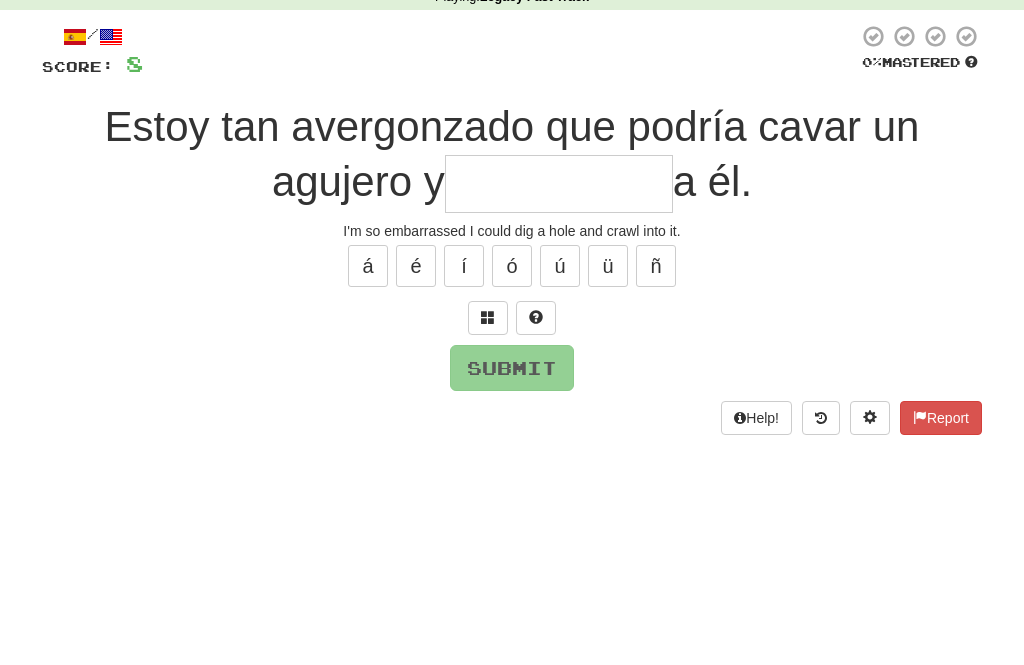 type on "*" 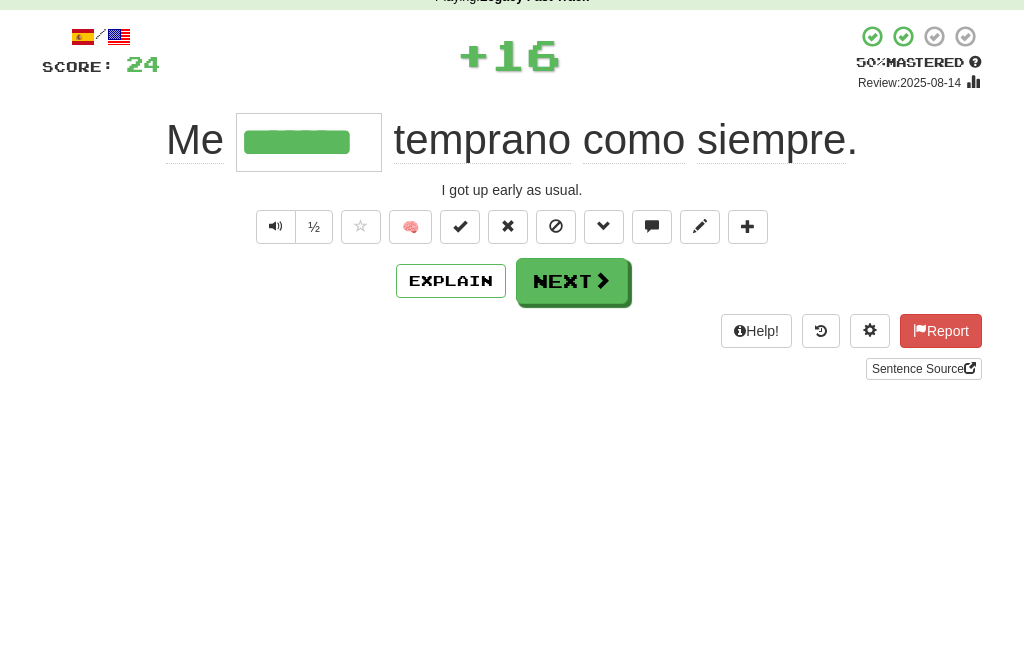 type on "*******" 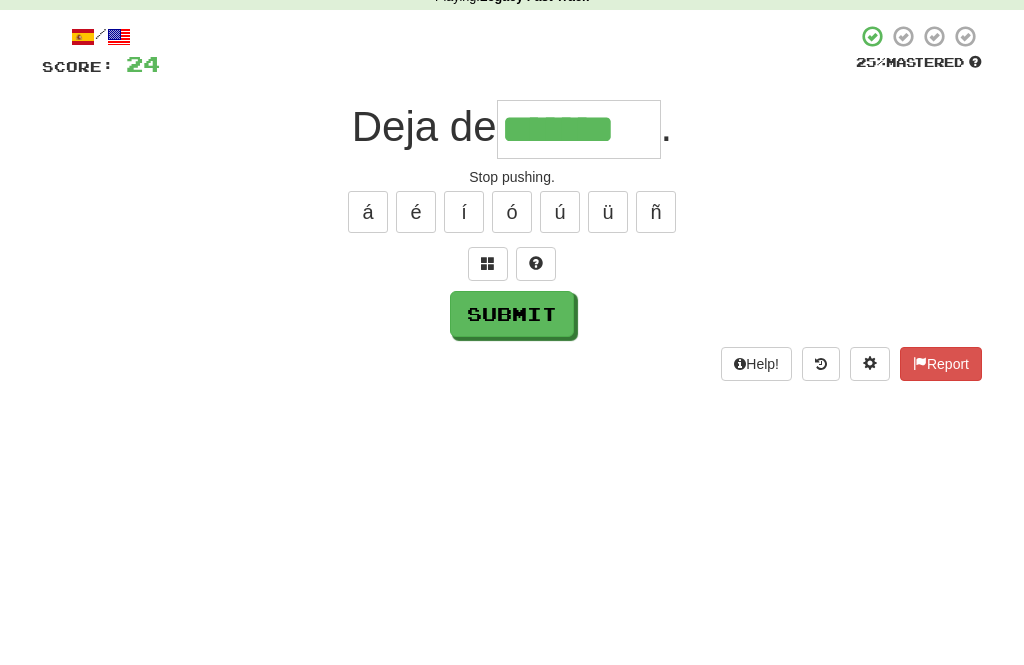 type on "*******" 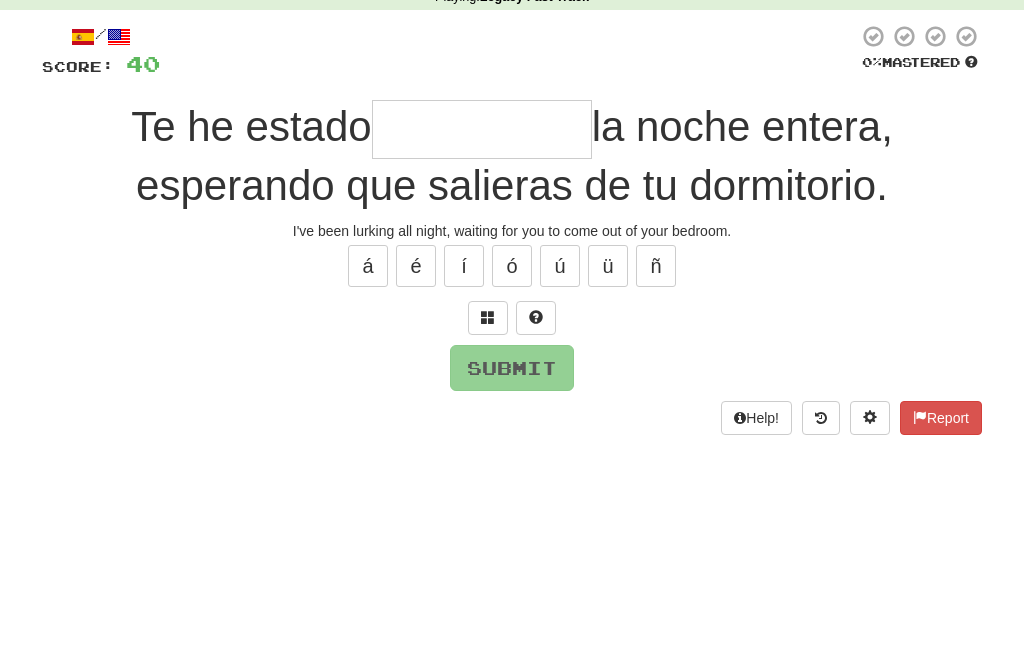 type on "*" 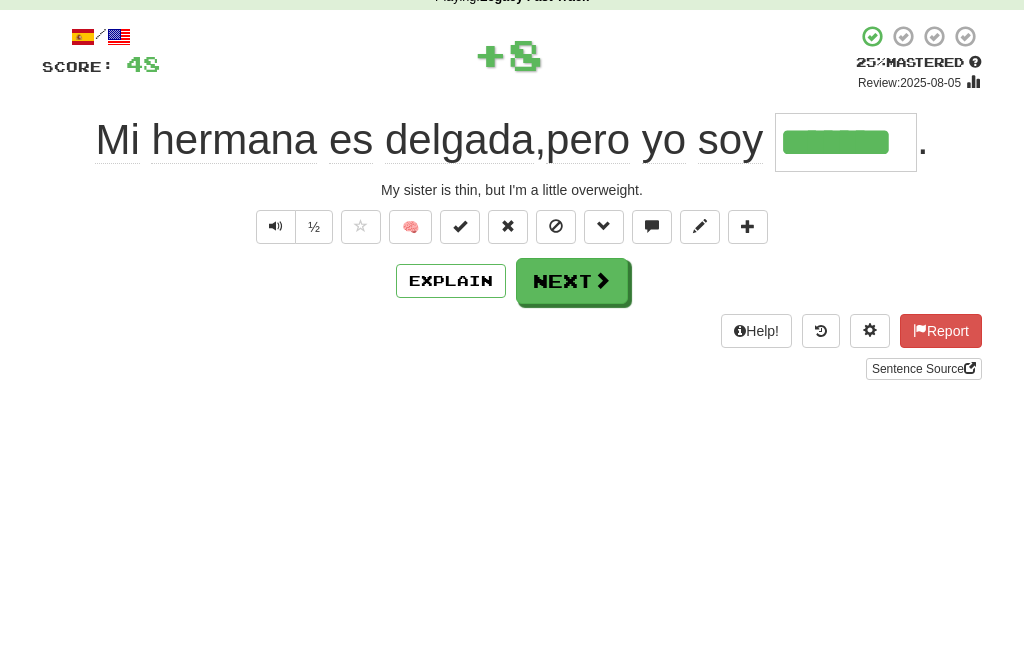 type on "*******" 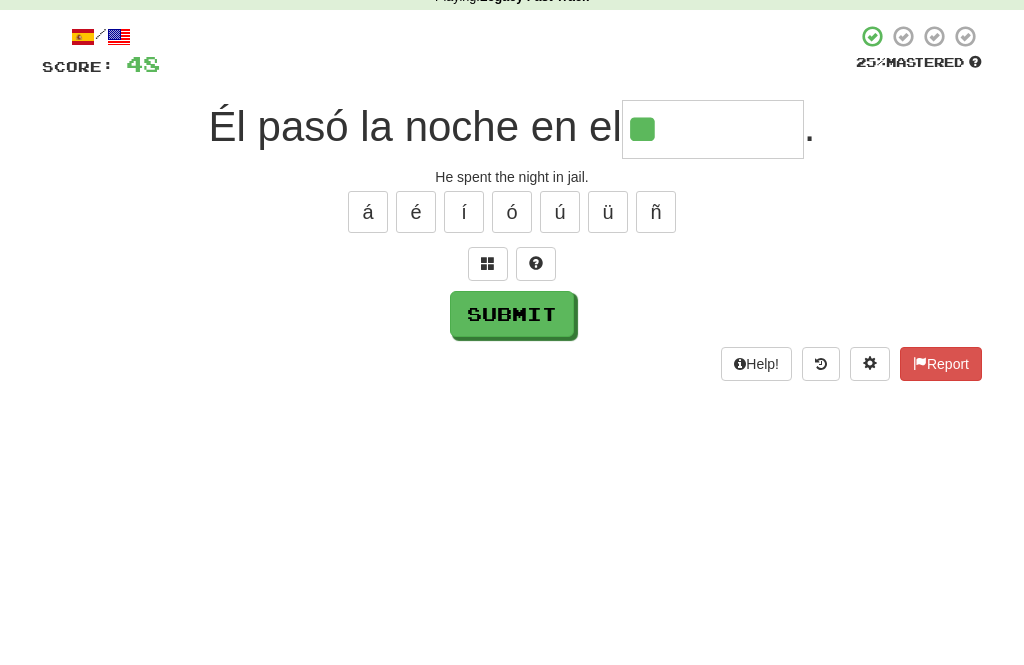type on "********" 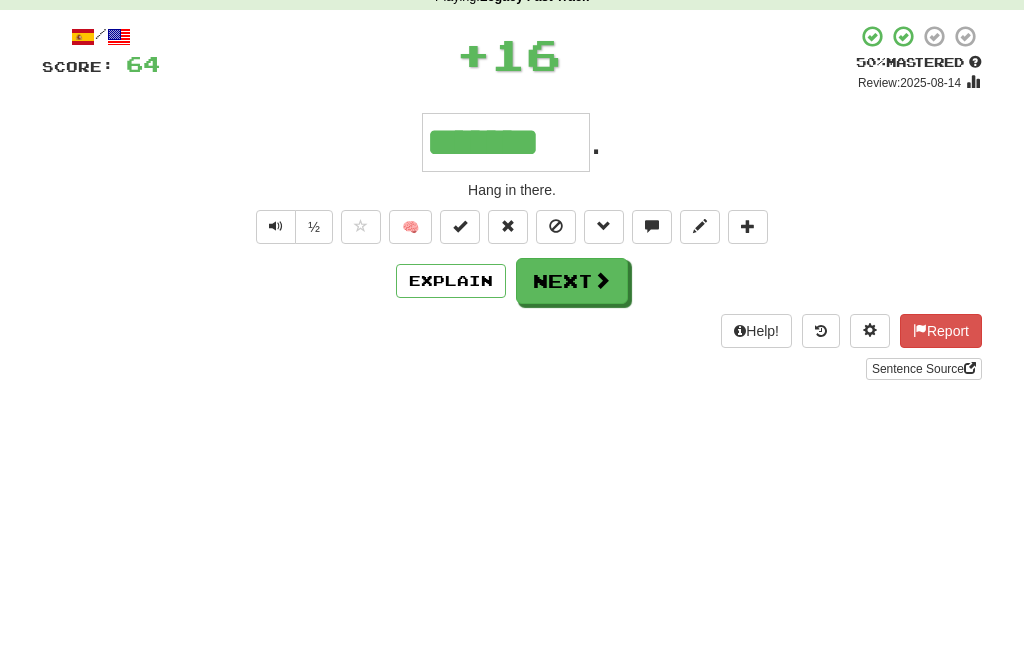 type on "*******" 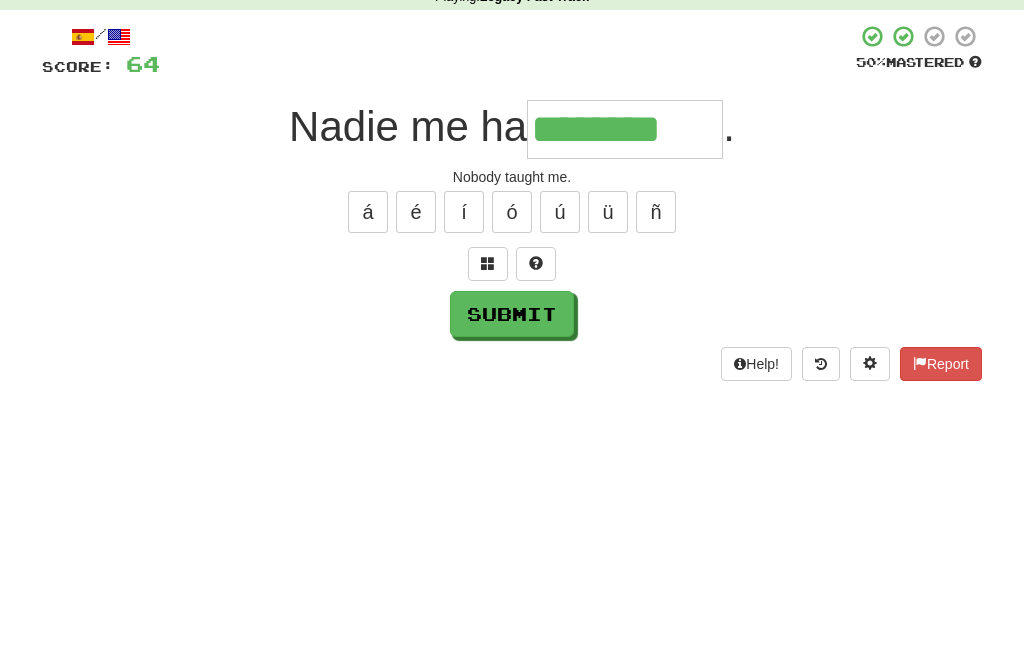 type on "********" 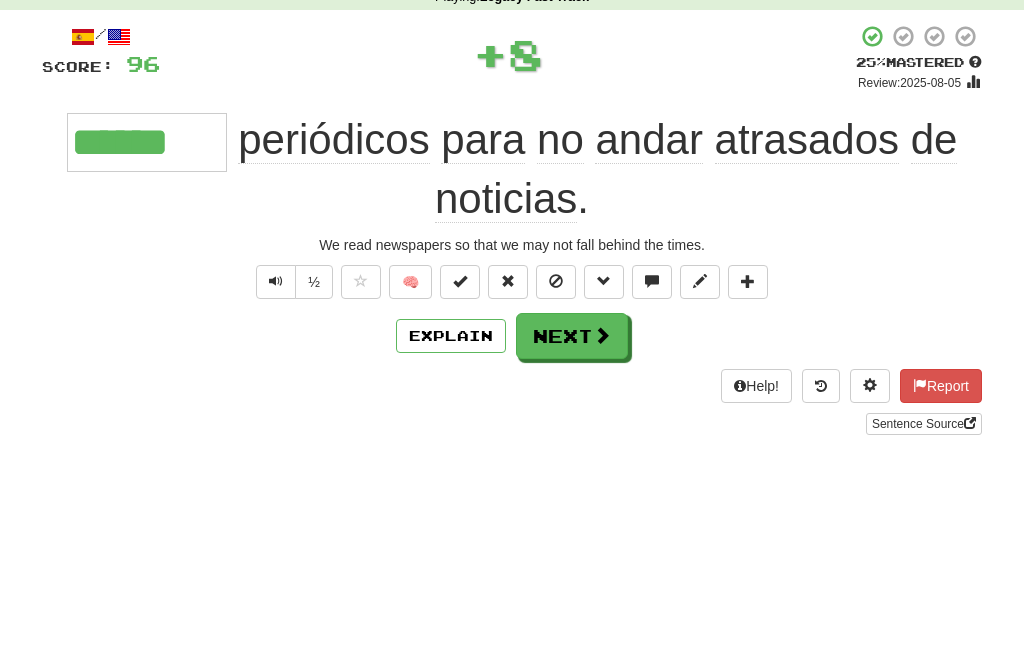 type on "******" 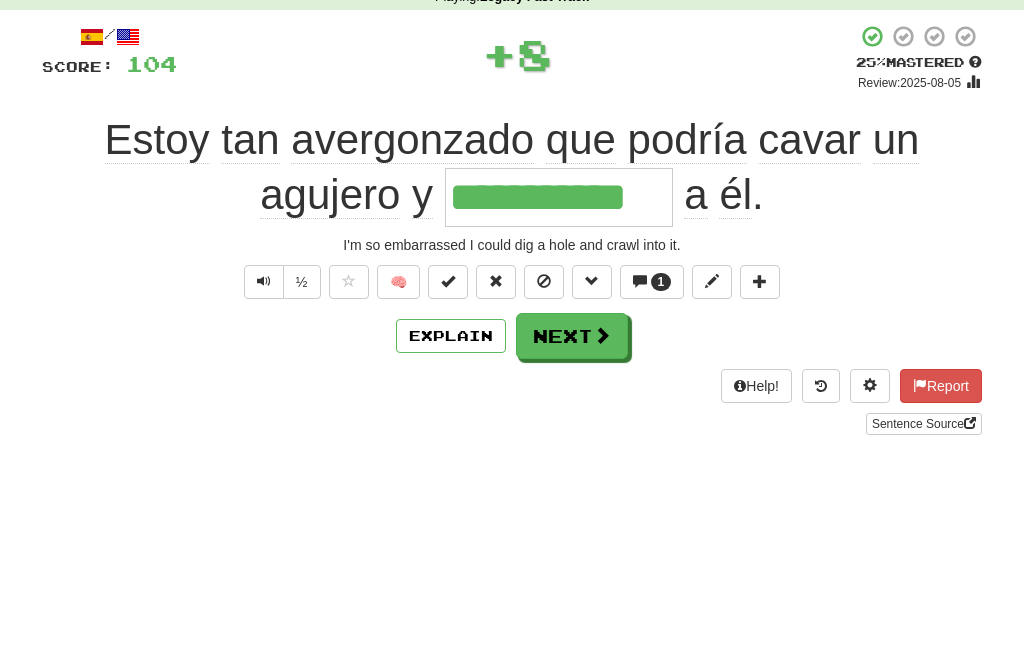 type on "**********" 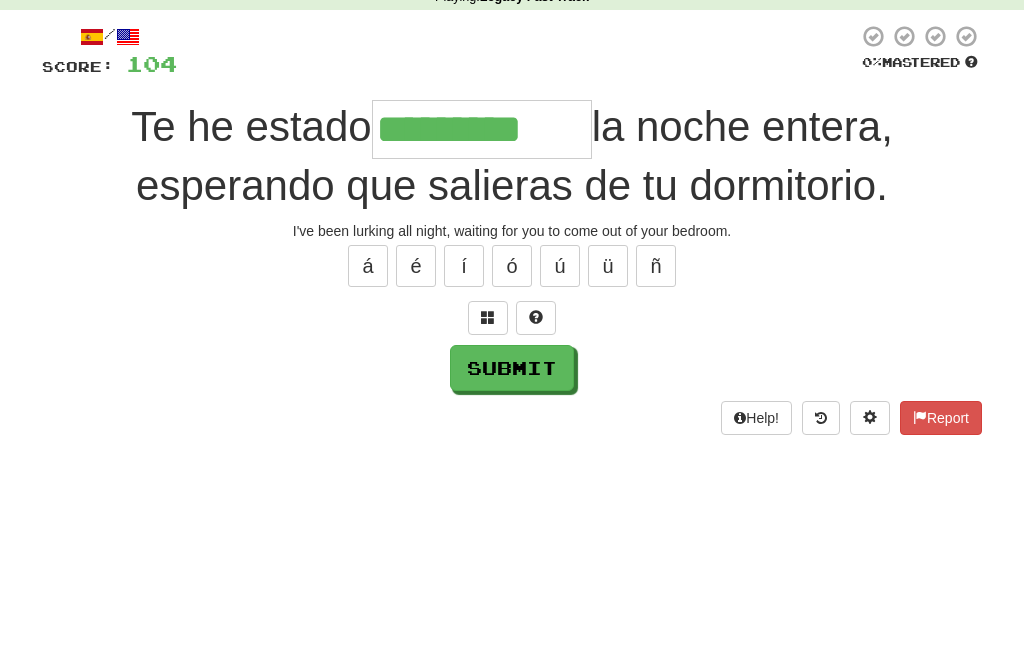 type on "*********" 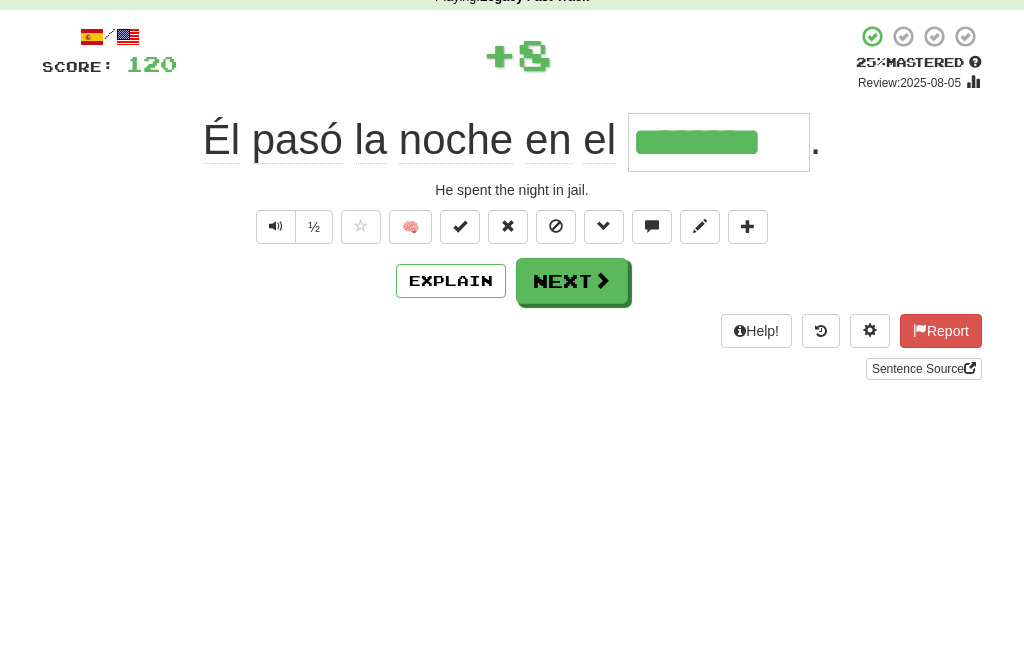 type on "********" 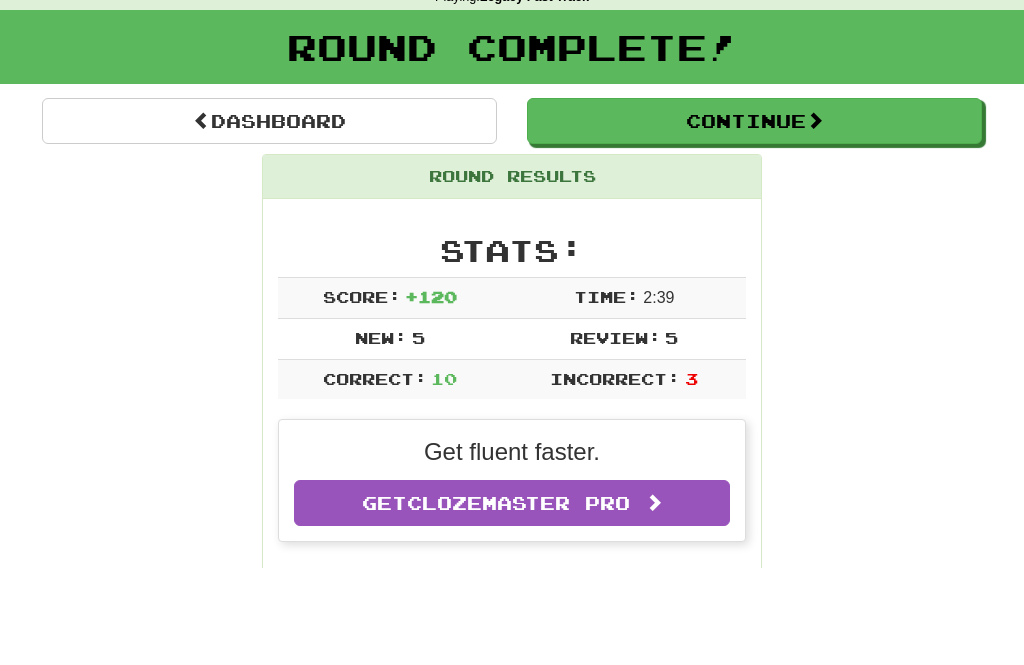 scroll, scrollTop: 98, scrollLeft: 0, axis: vertical 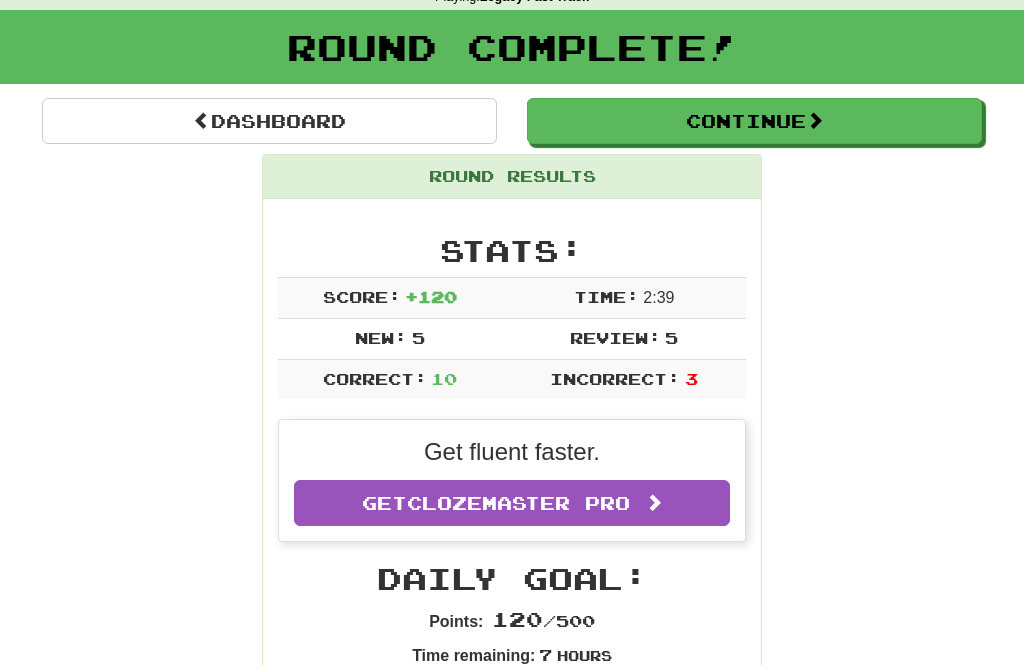 click at bounding box center (815, 120) 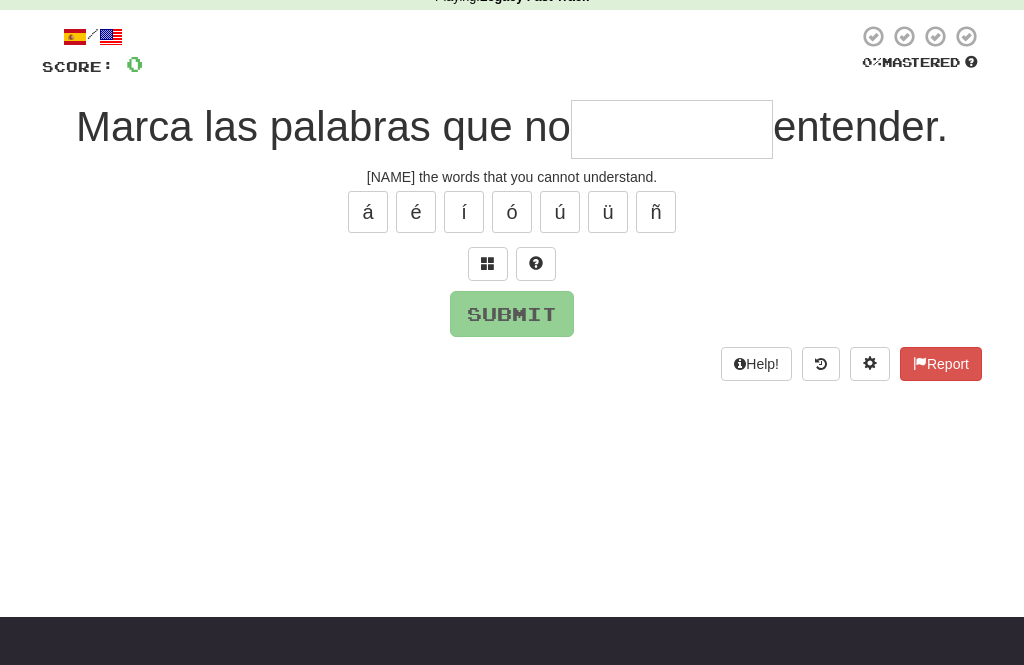 click at bounding box center (672, 129) 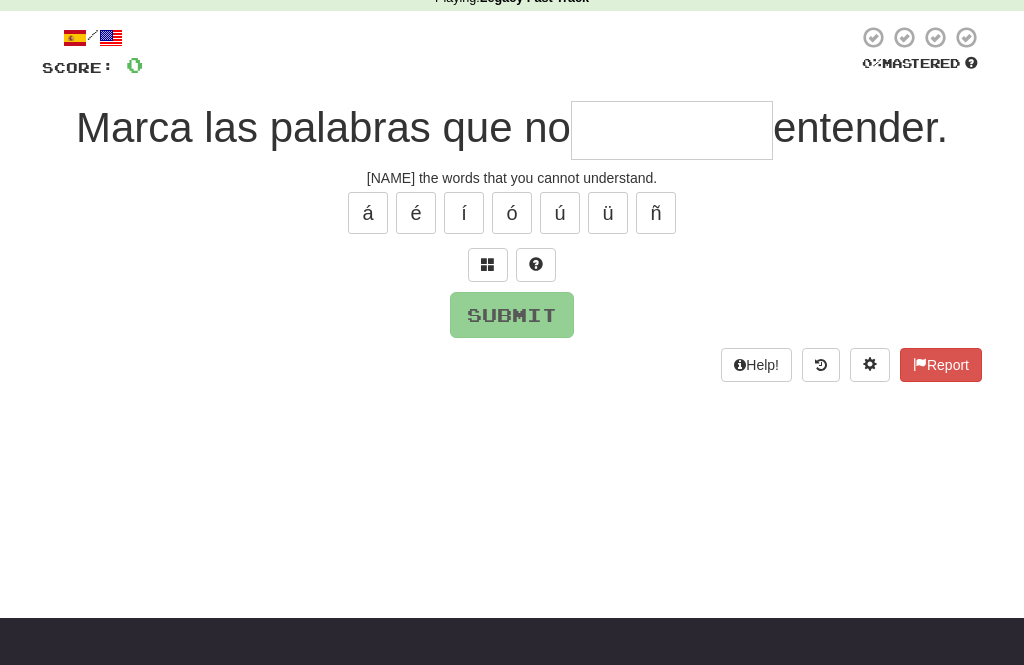 type on "*" 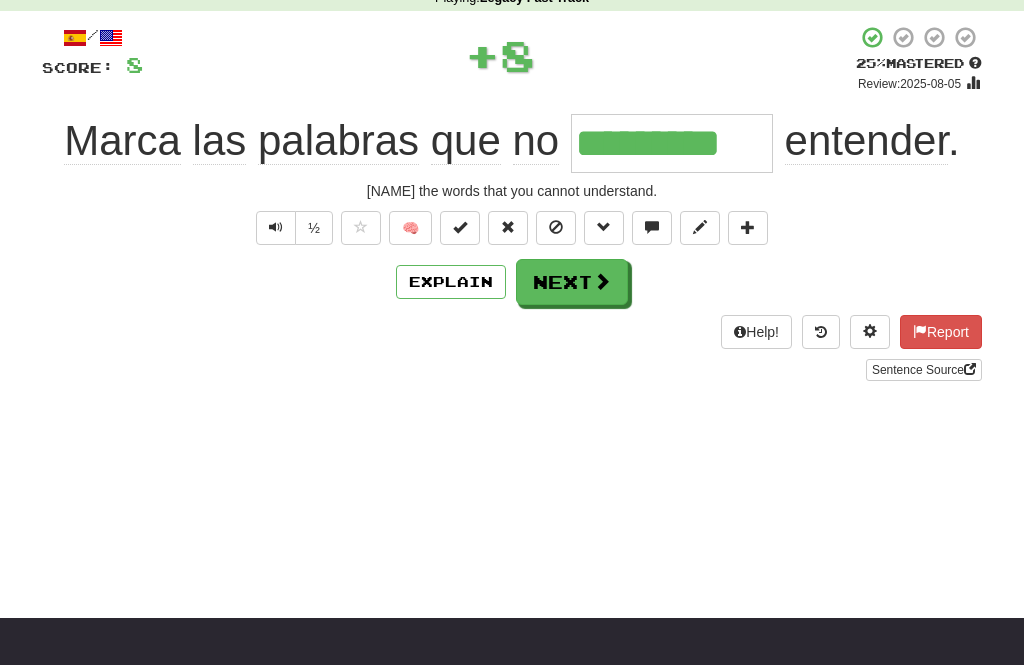 type on "*********" 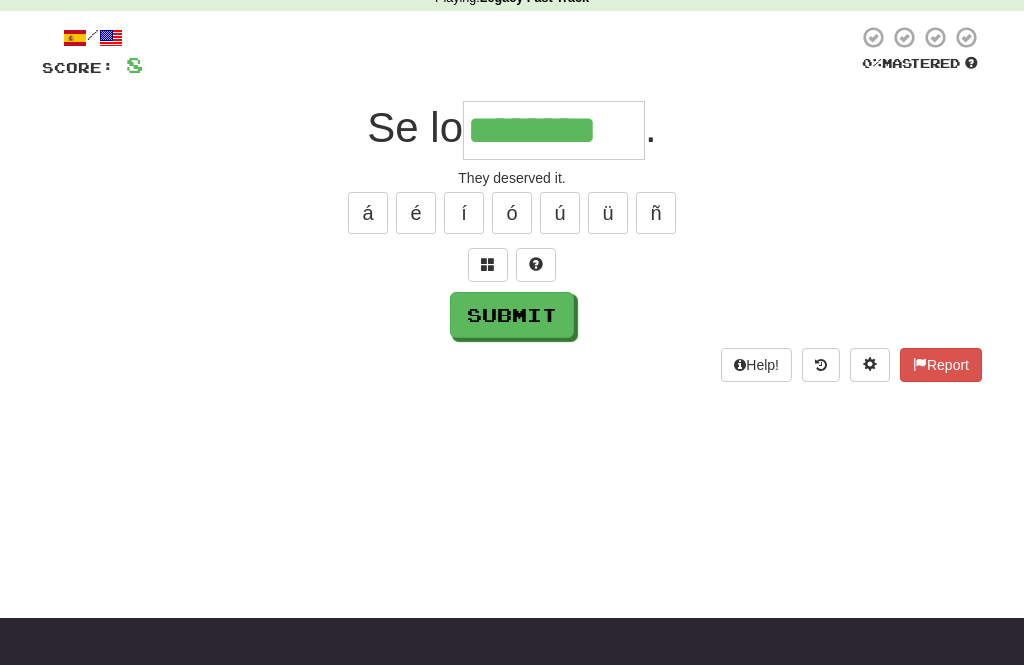type on "********" 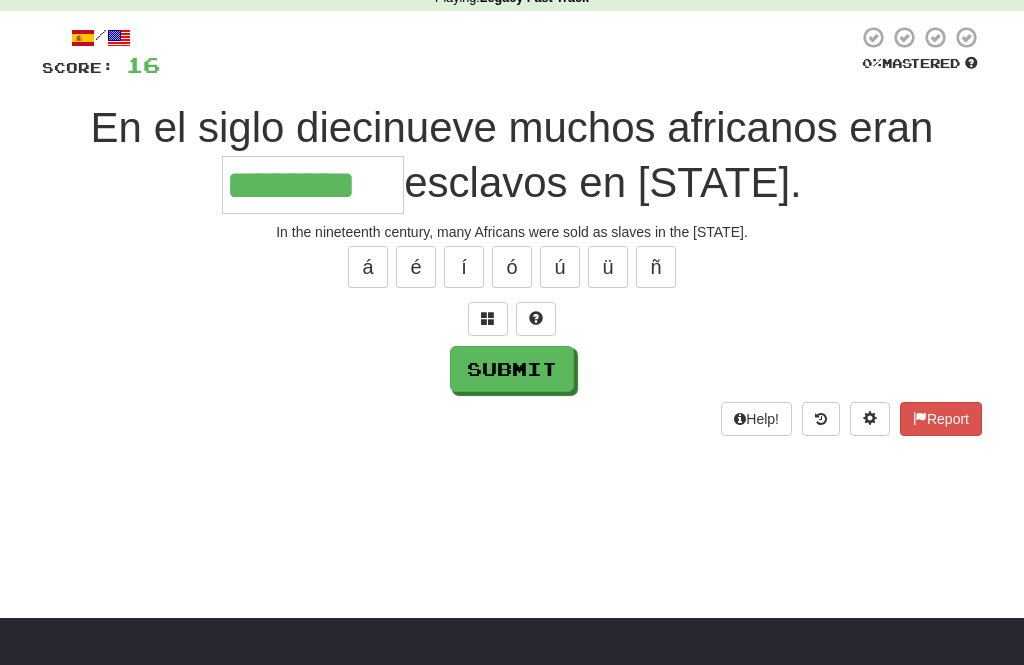 type on "********" 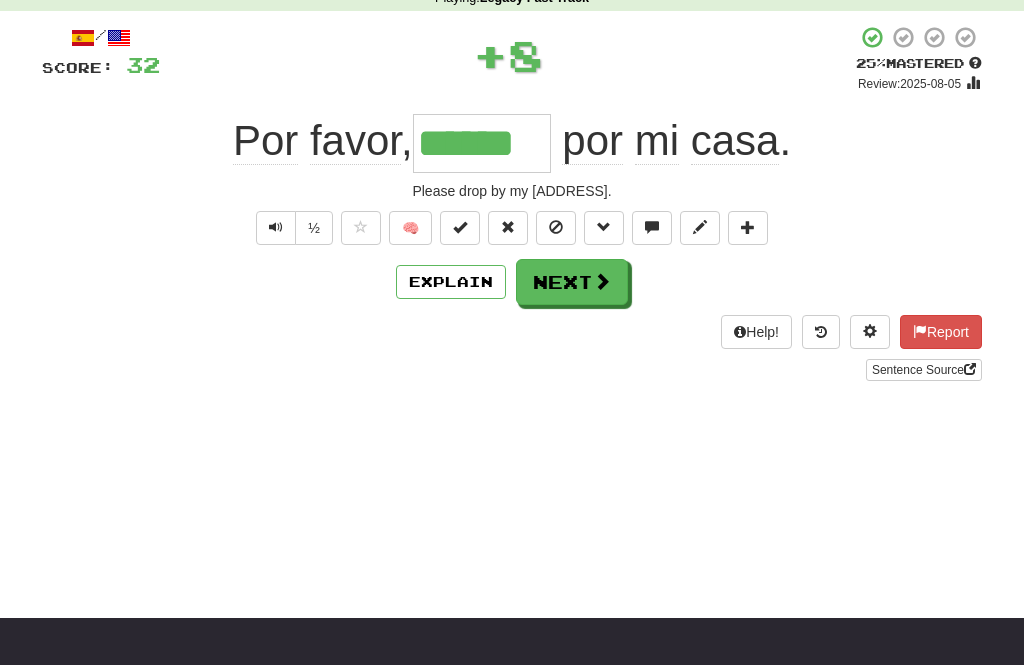 type on "******" 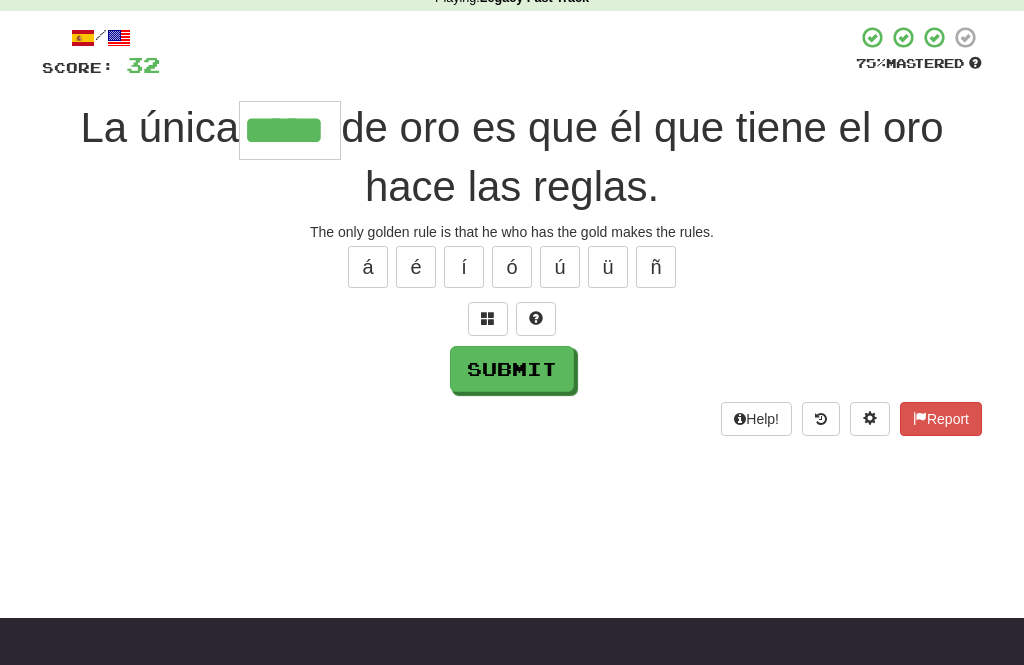 type on "*****" 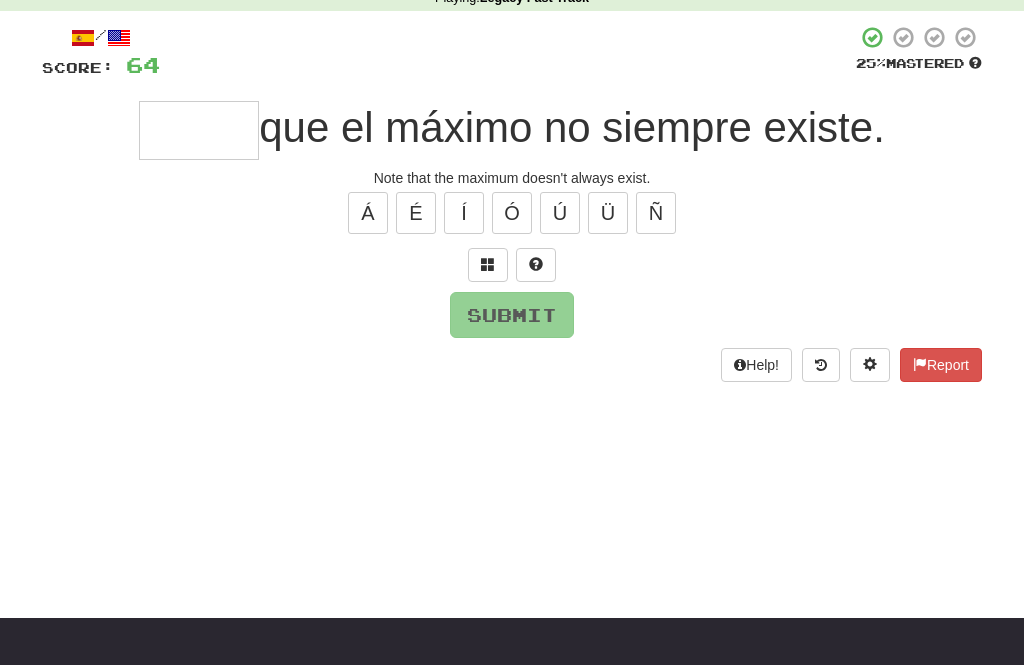 type on "*" 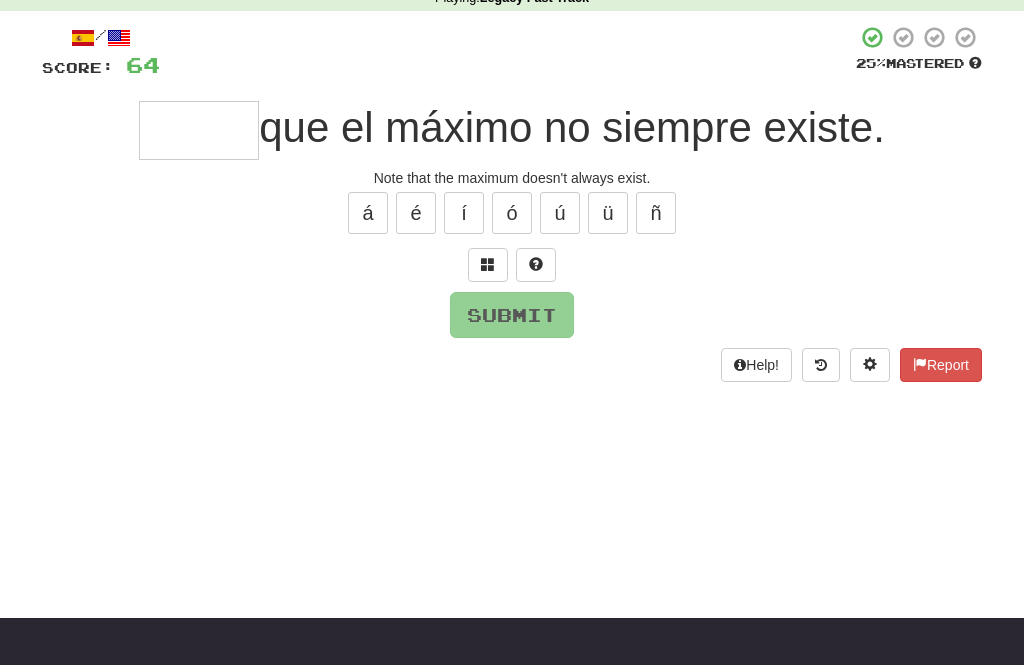 type on "******" 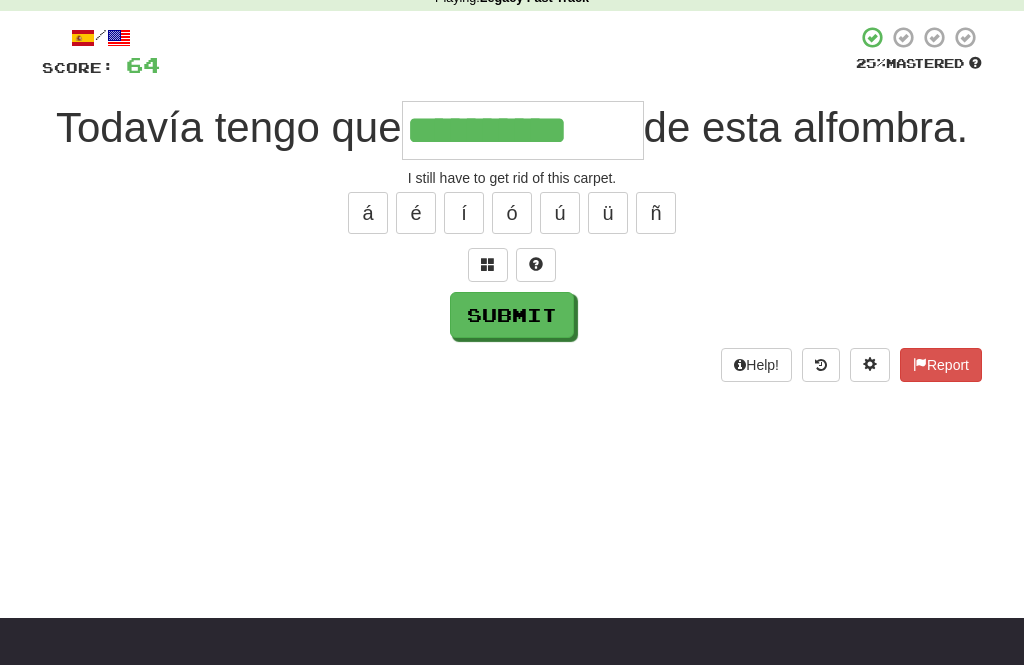 type on "**********" 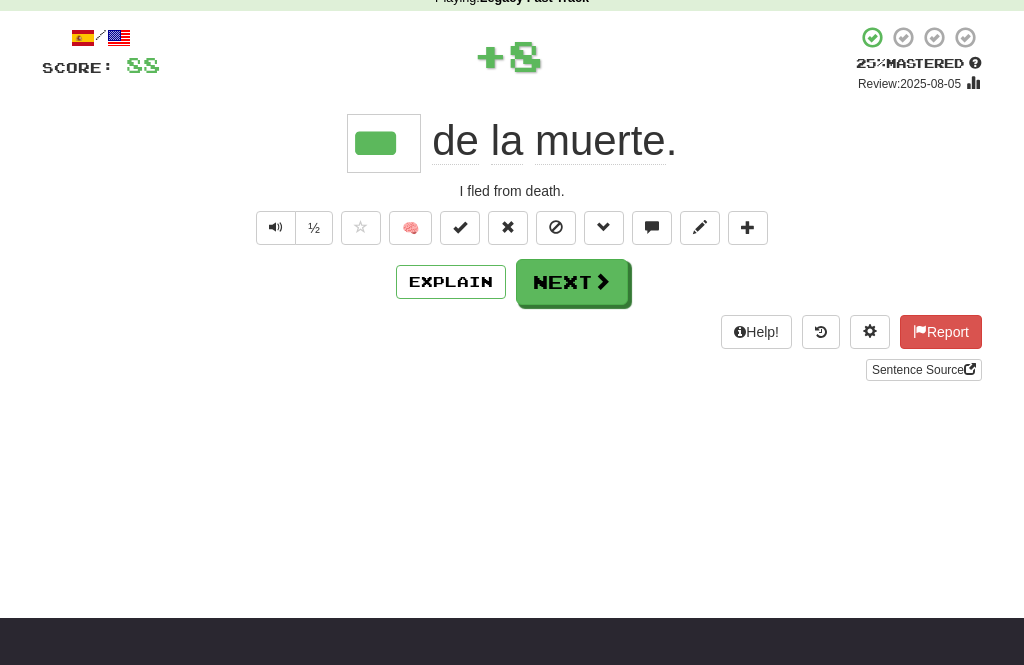 type on "***" 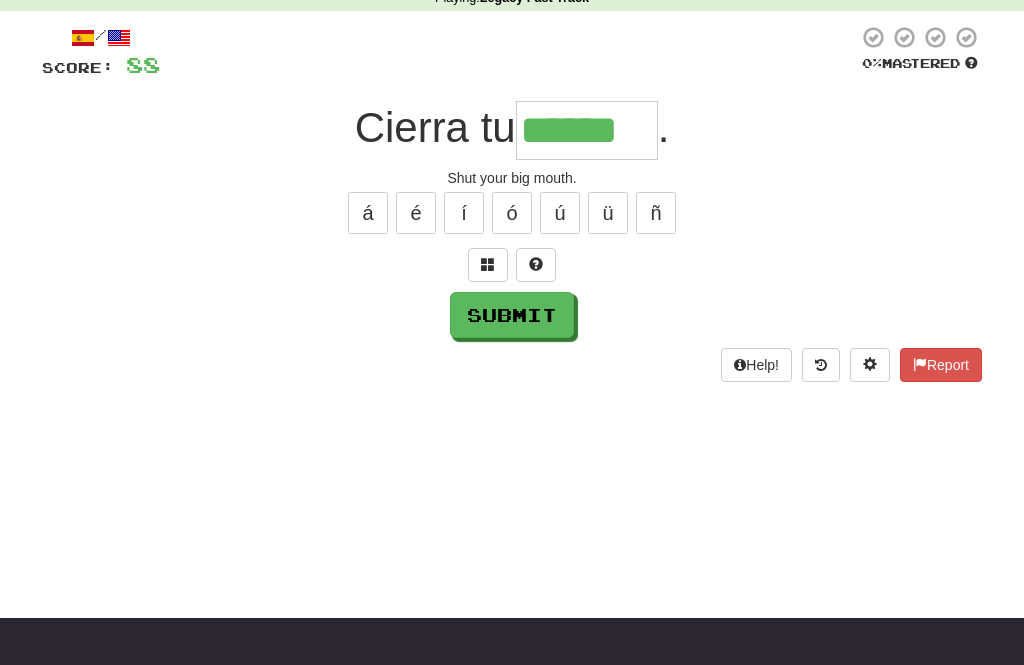 type on "******" 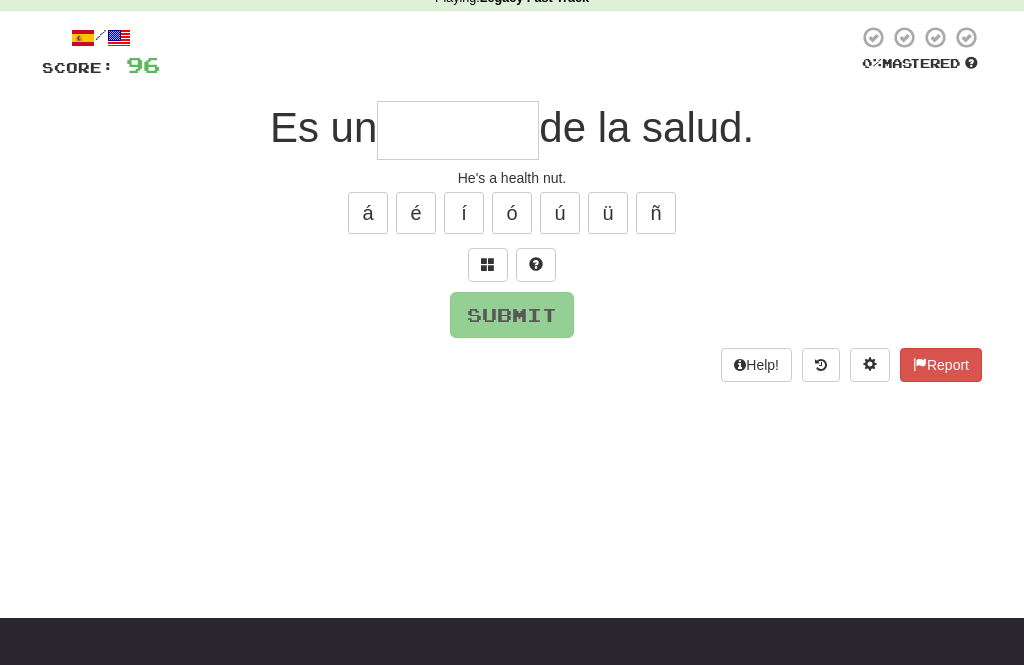 type on "*" 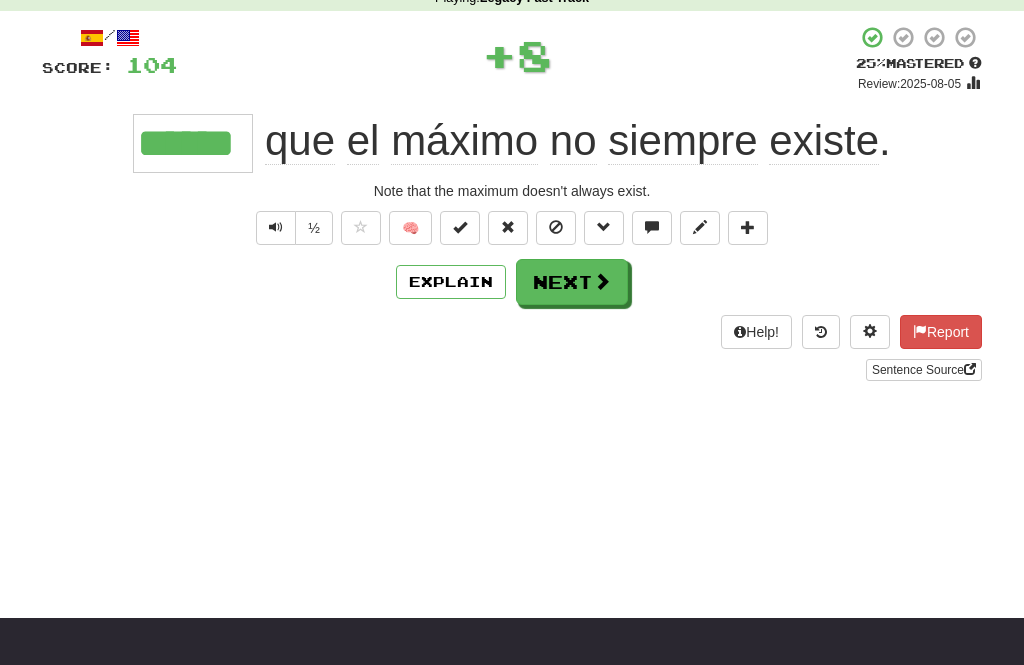 type on "******" 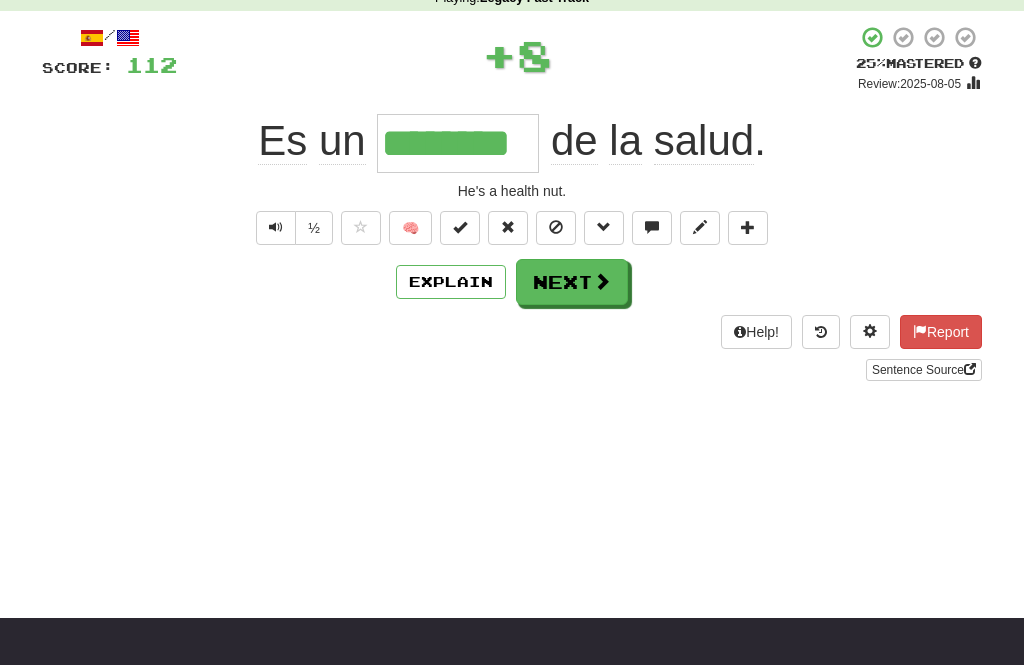 type on "********" 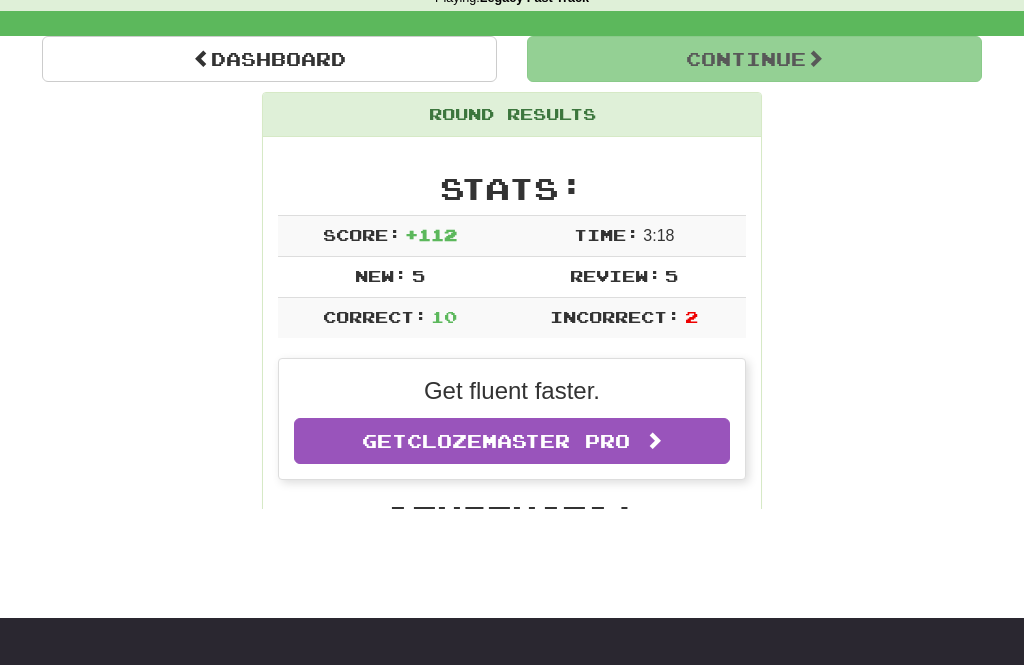 scroll, scrollTop: 98, scrollLeft: 0, axis: vertical 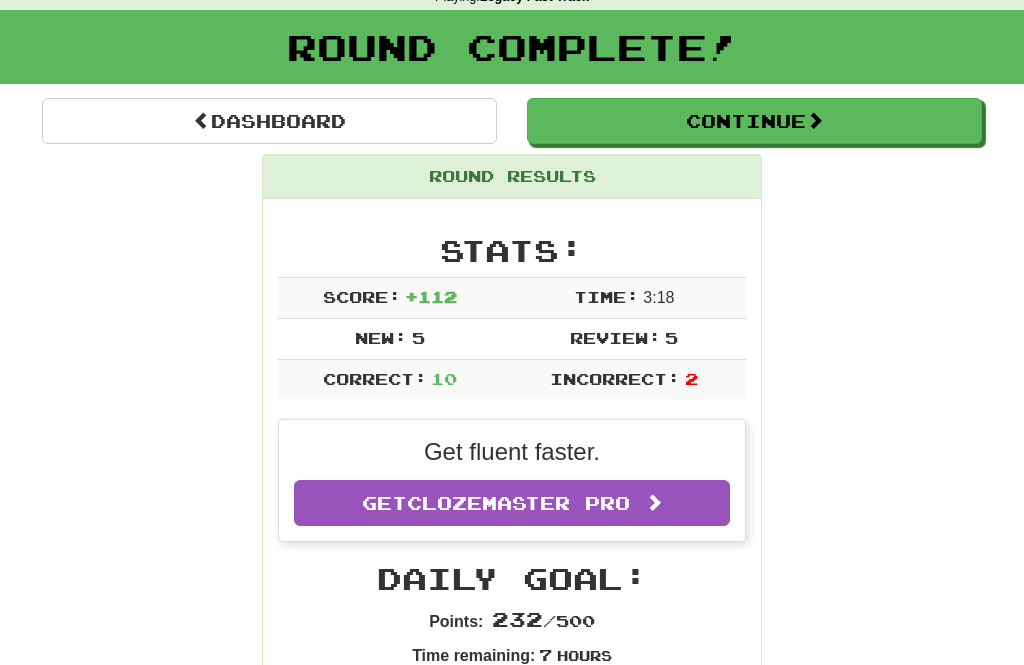 click at bounding box center (815, 120) 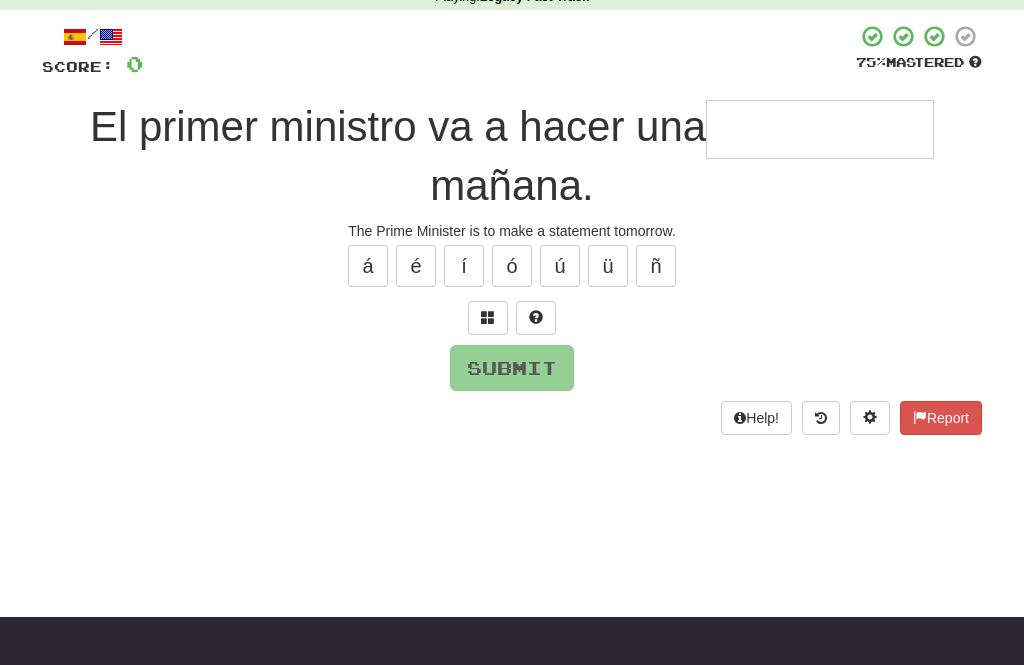 click at bounding box center [820, 129] 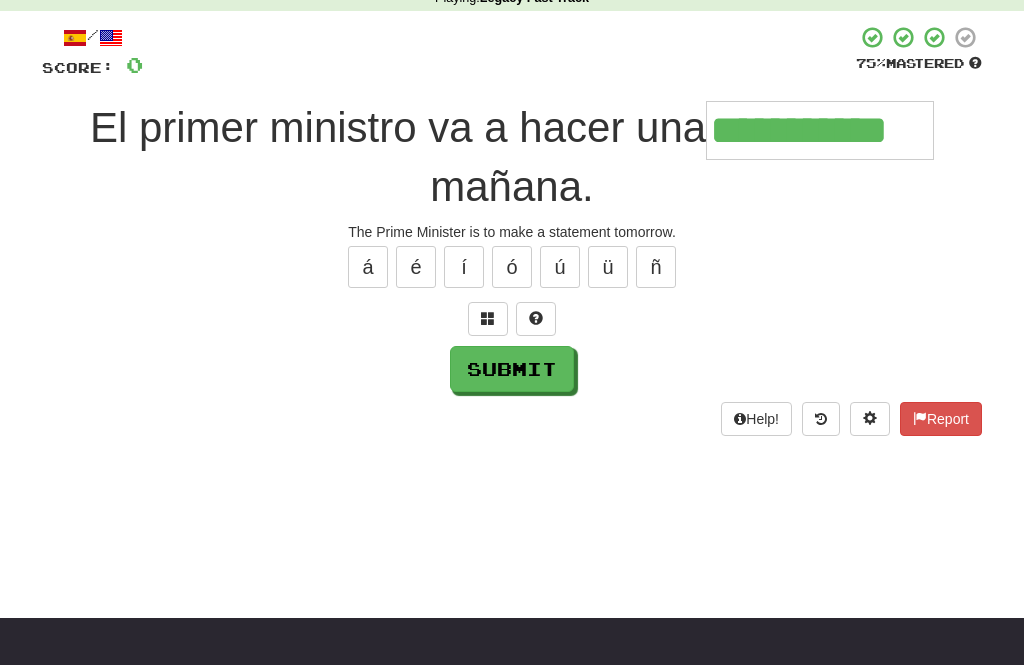 type on "**********" 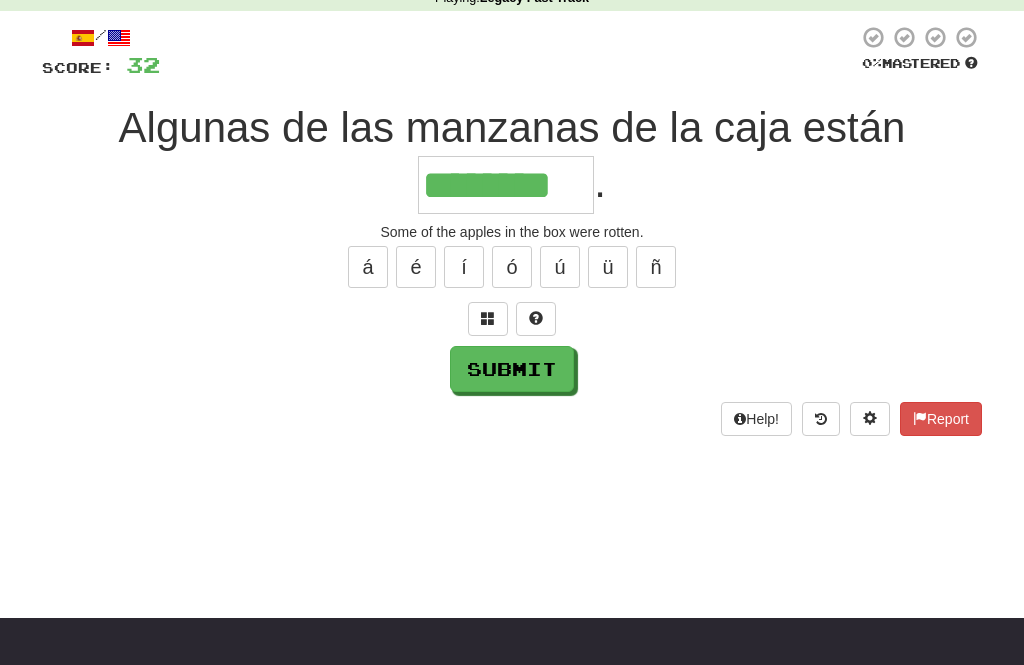 type on "********" 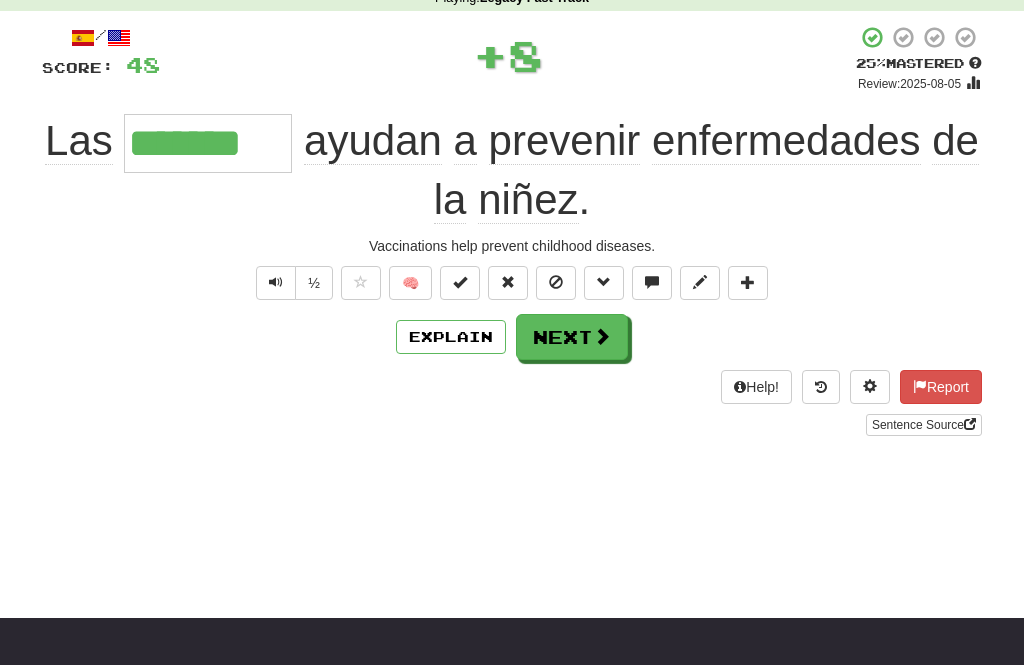 type on "*******" 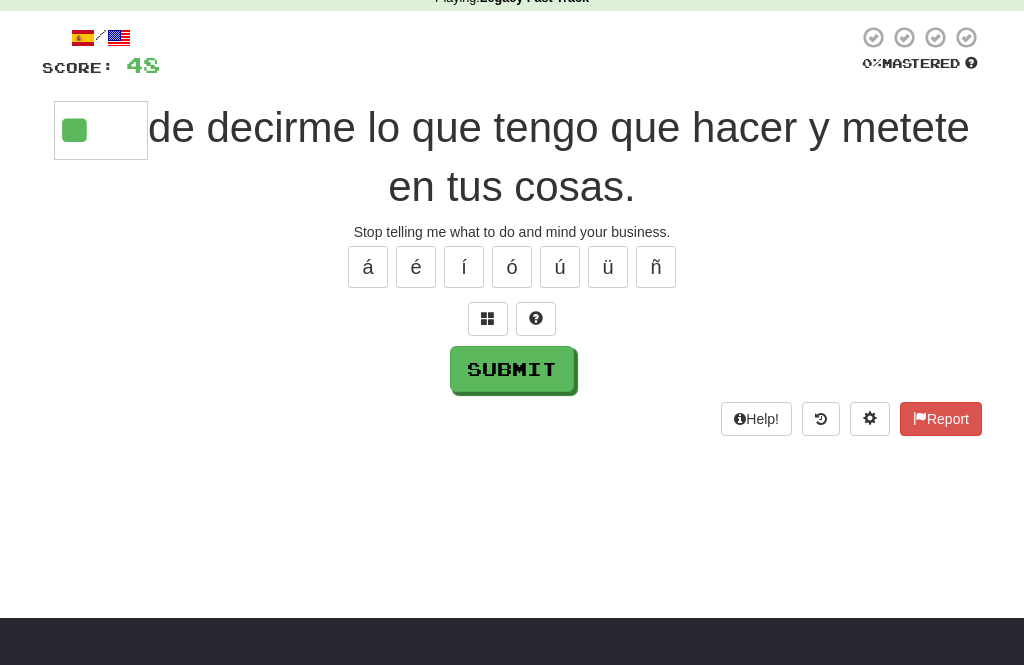 type on "*" 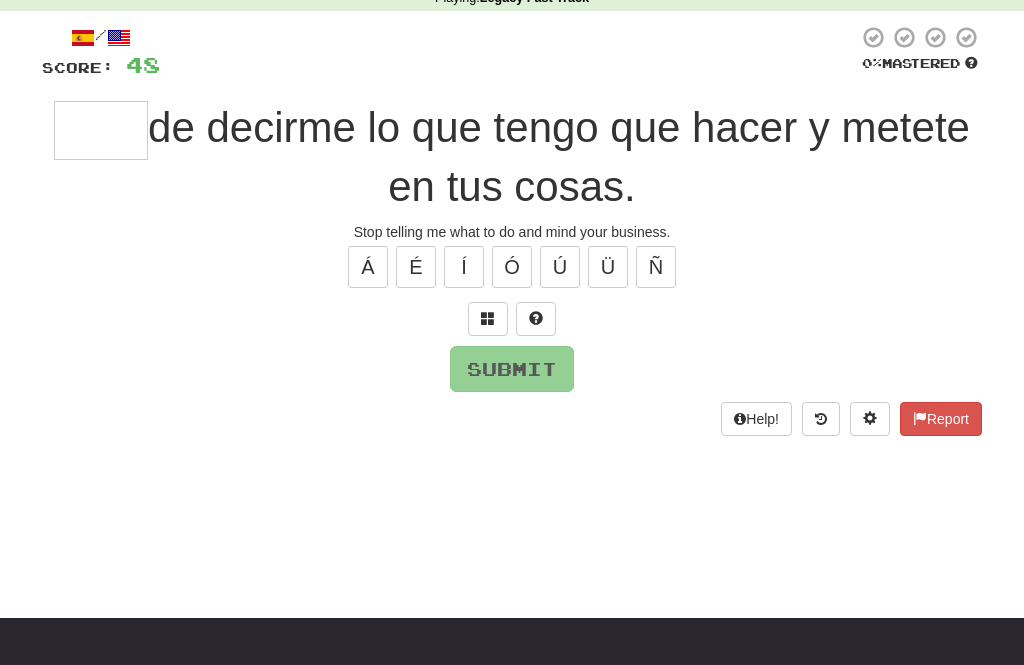 type on "*" 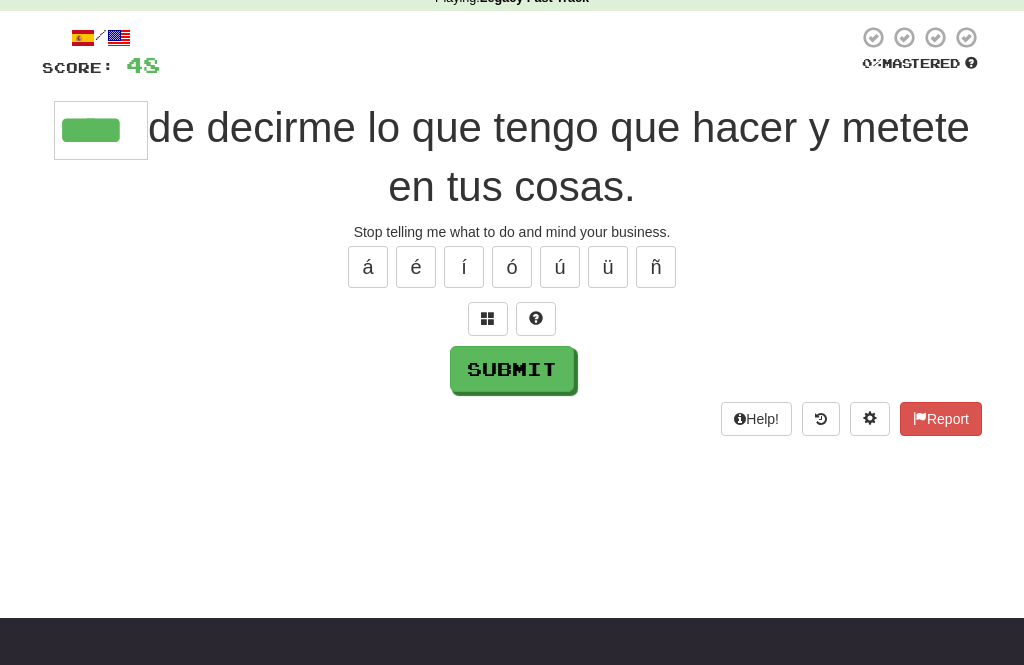 type on "****" 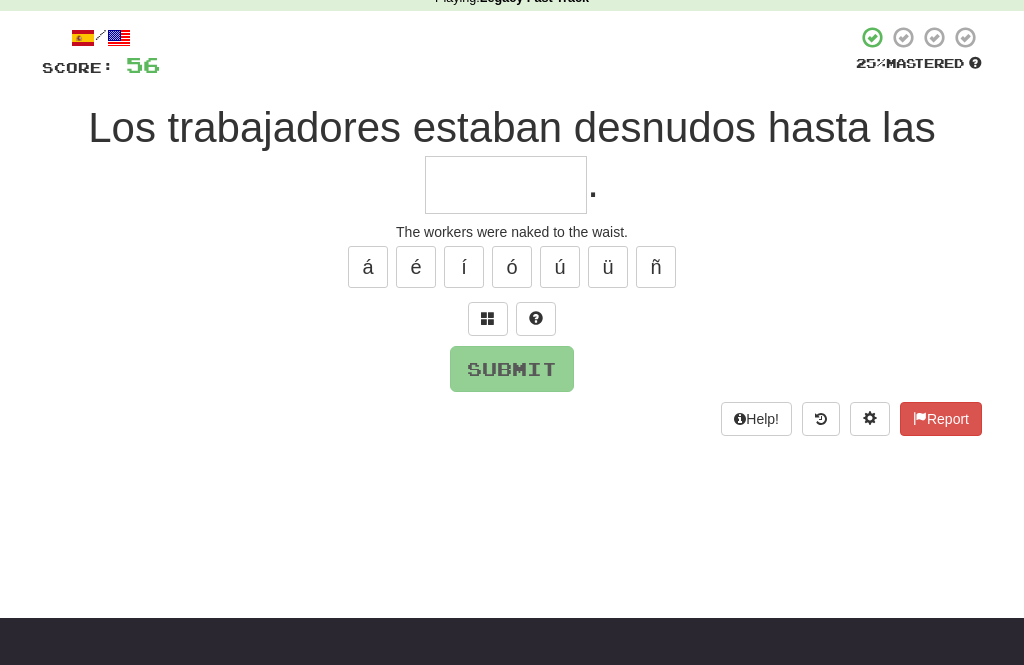 type on "*" 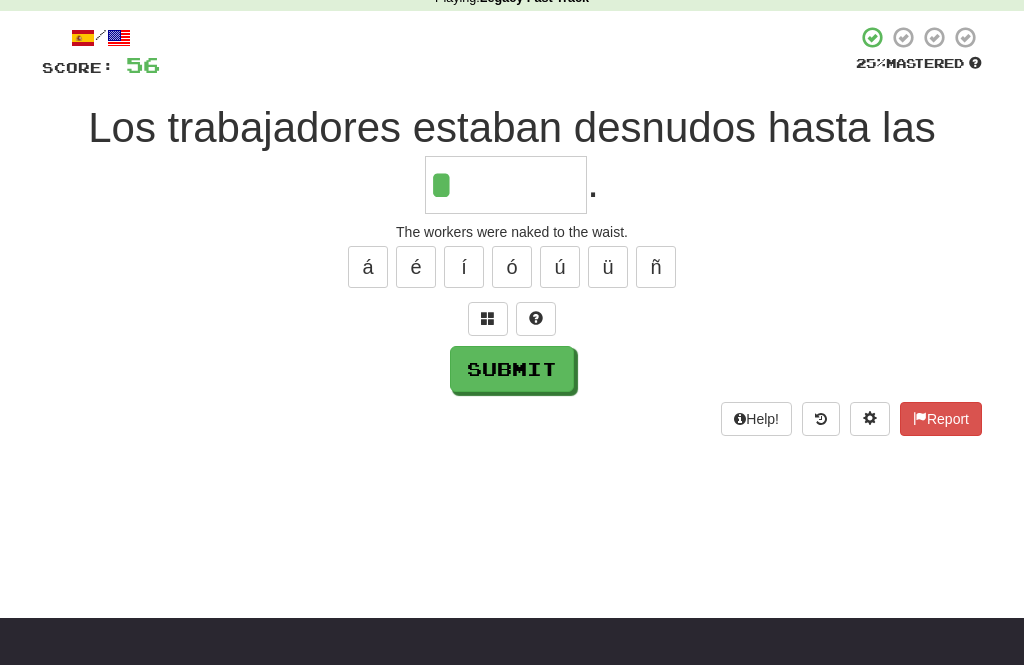 type on "*******" 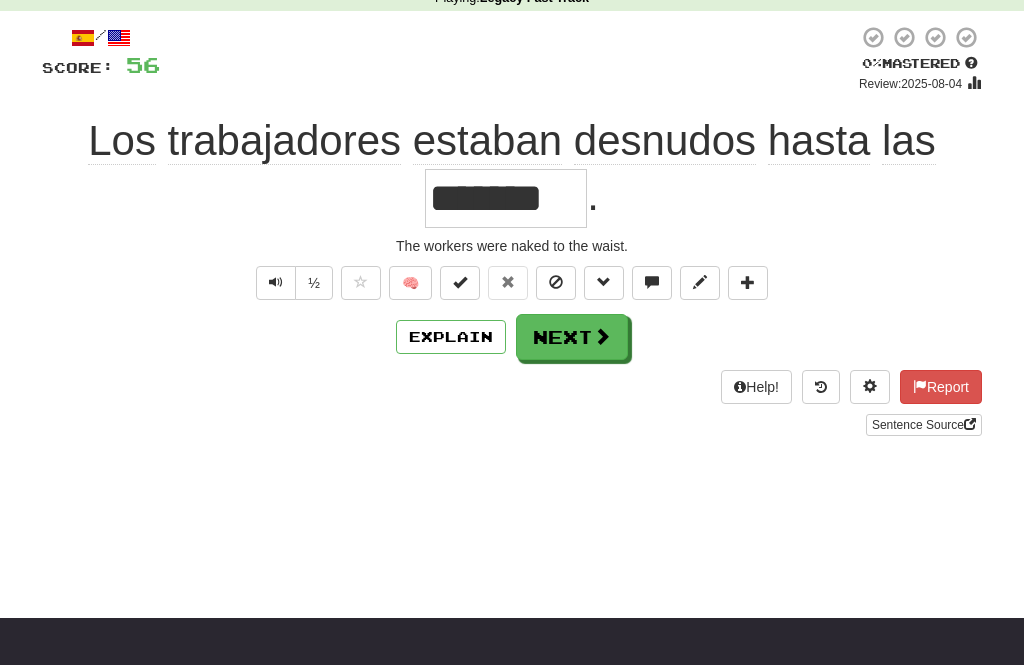 type 